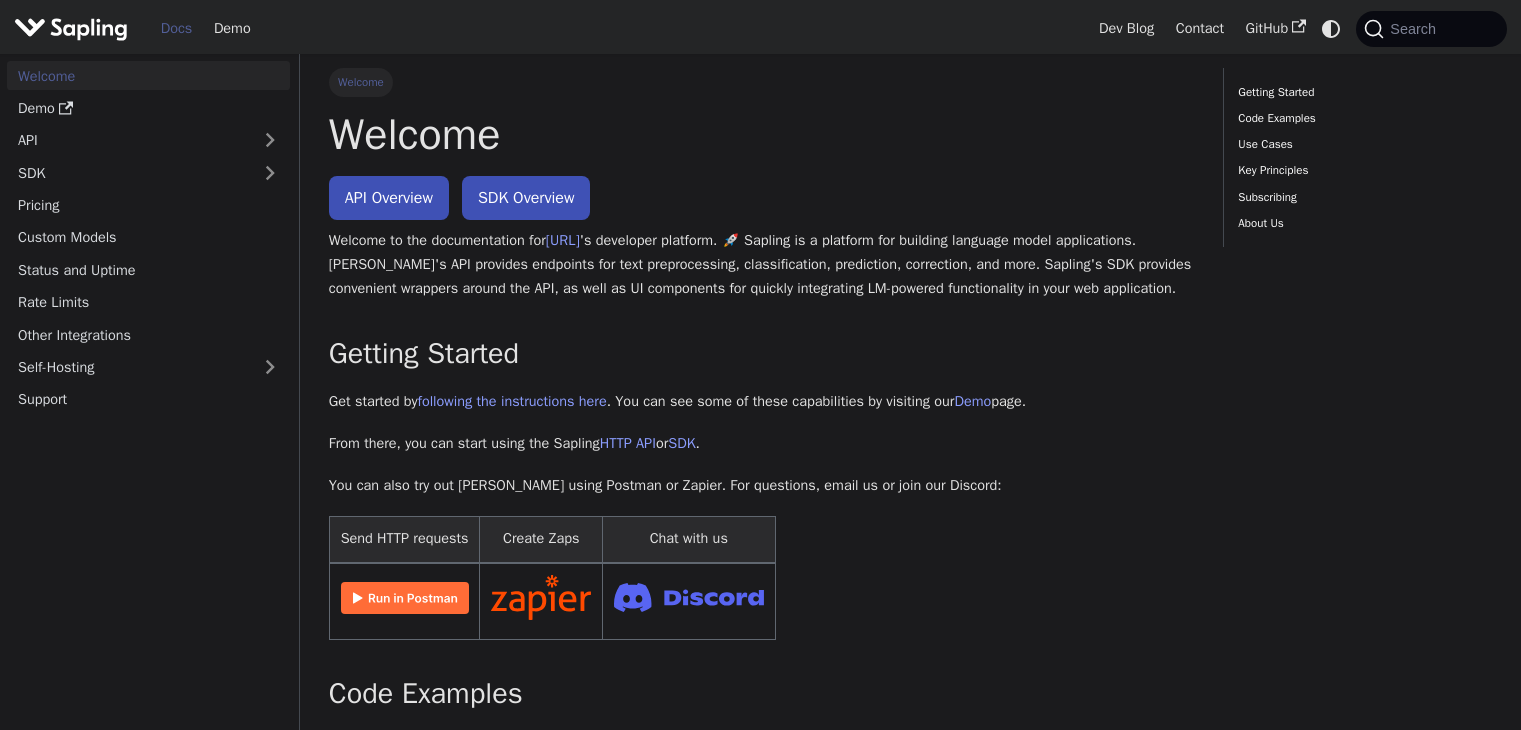 scroll, scrollTop: 0, scrollLeft: 0, axis: both 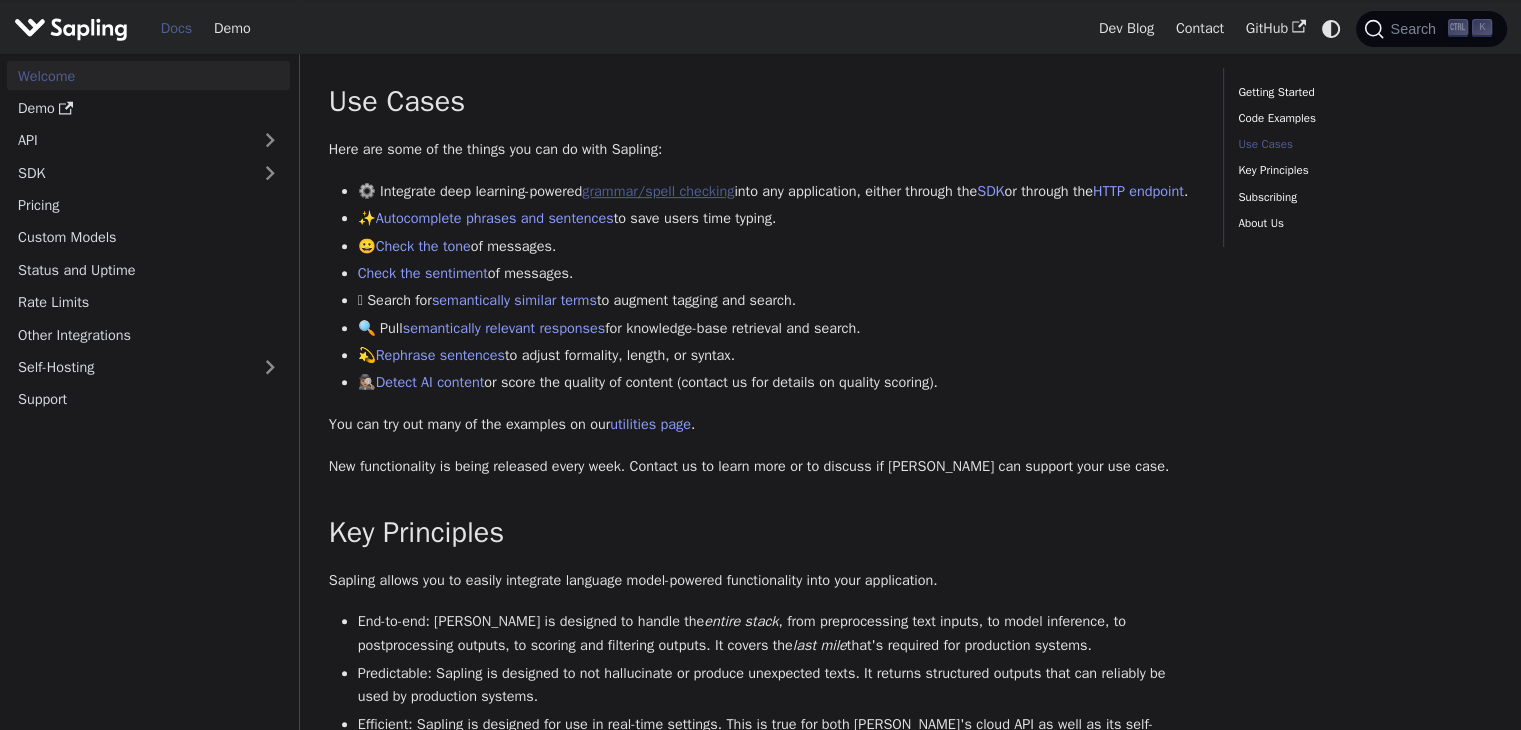 click on "grammar/spell checking" at bounding box center [658, 191] 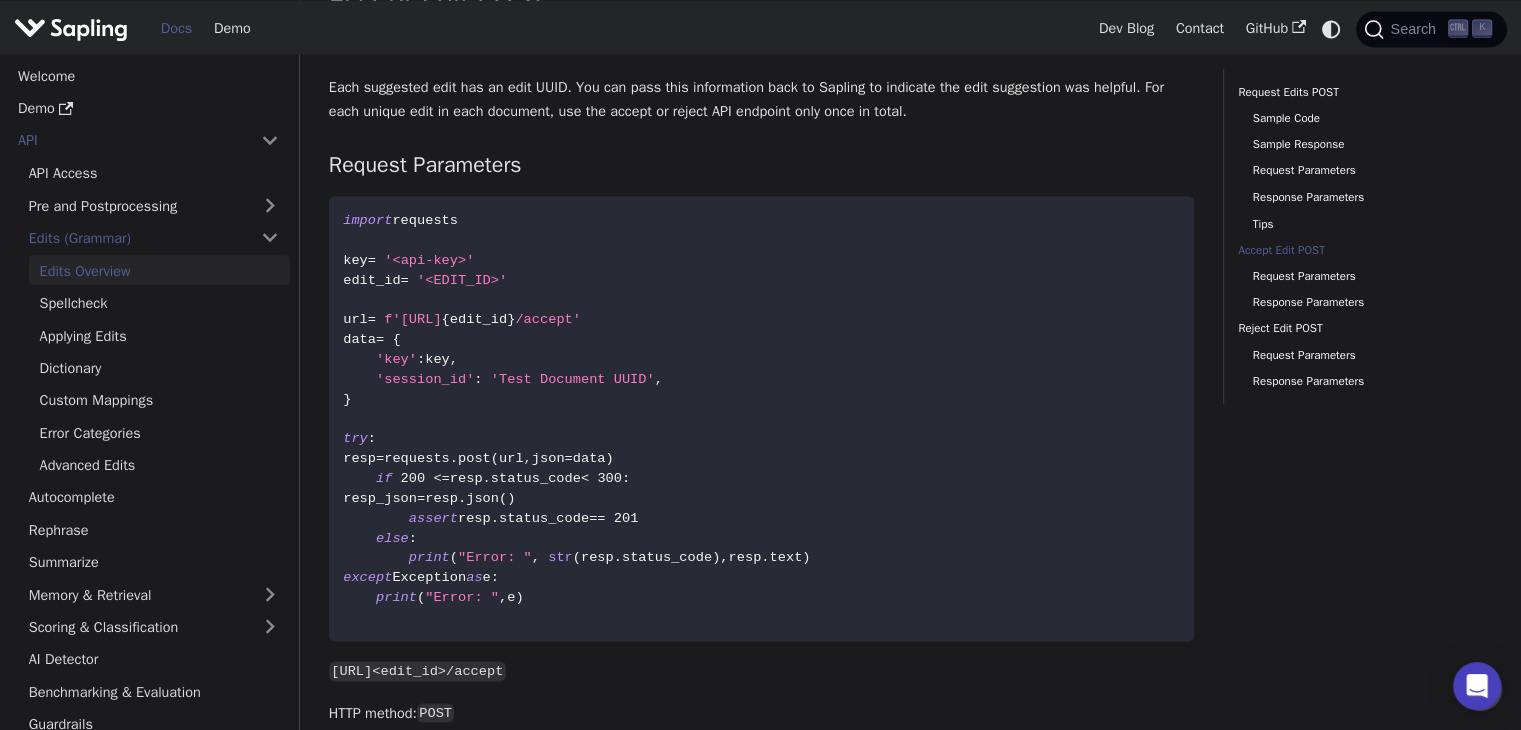 scroll, scrollTop: 3333, scrollLeft: 0, axis: vertical 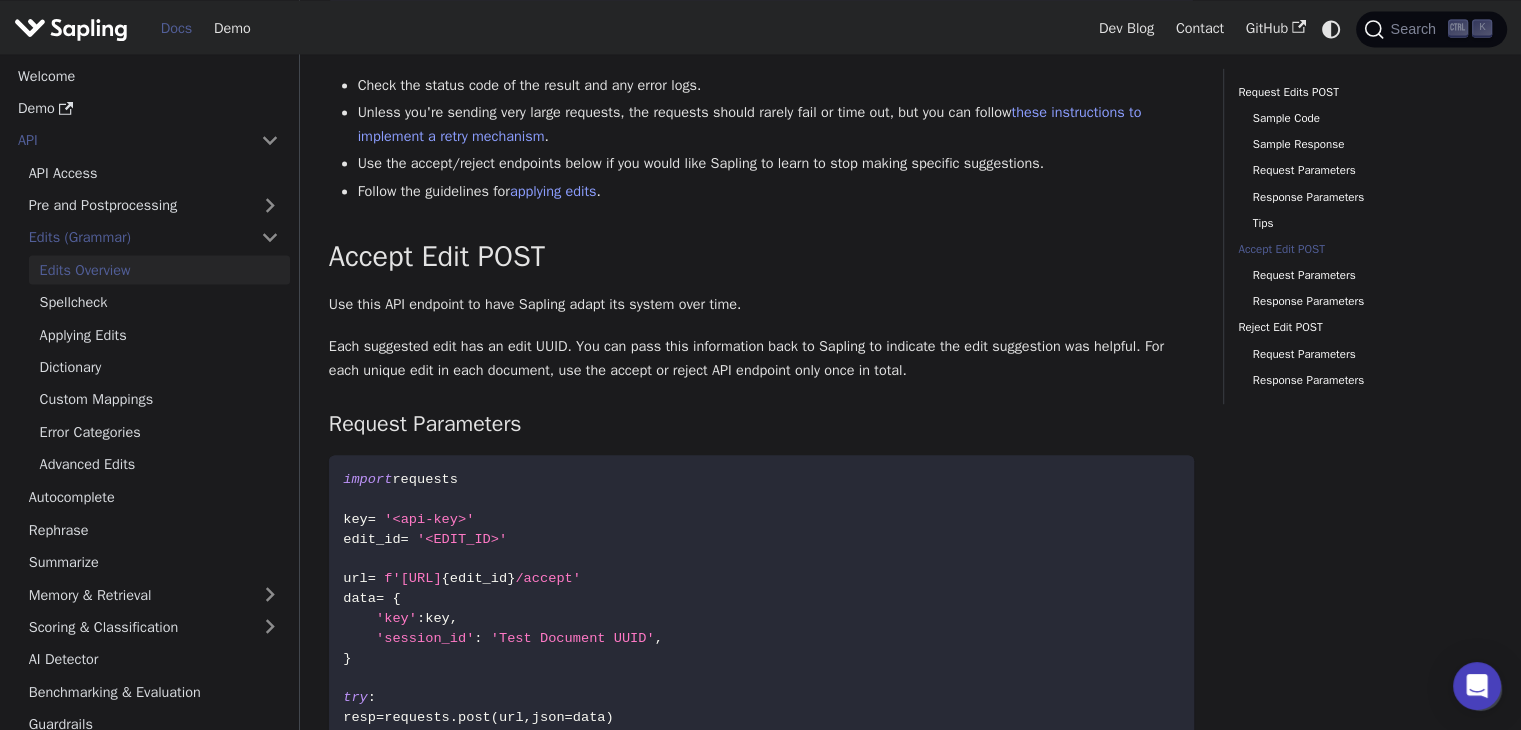 click at bounding box center [71, 28] 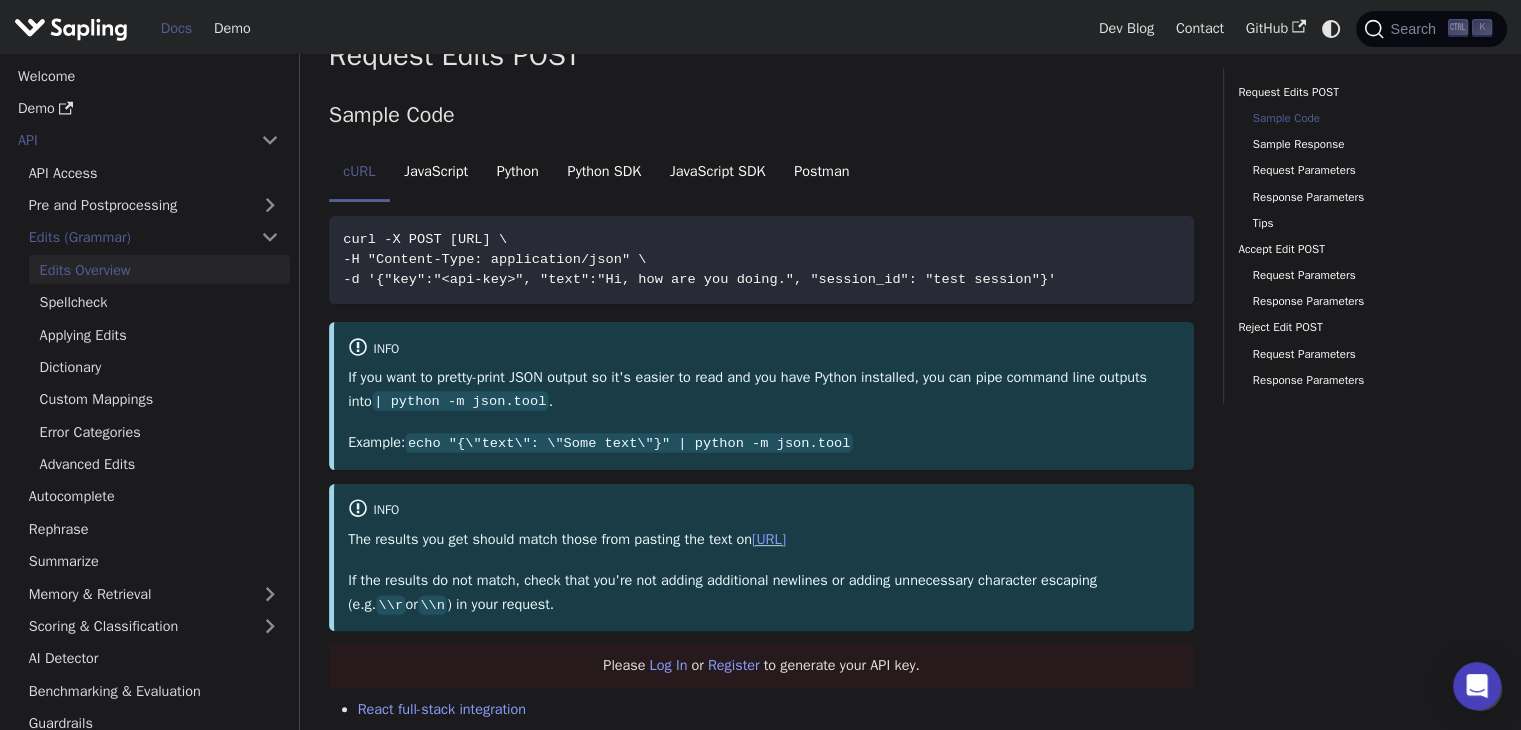 scroll, scrollTop: 400, scrollLeft: 0, axis: vertical 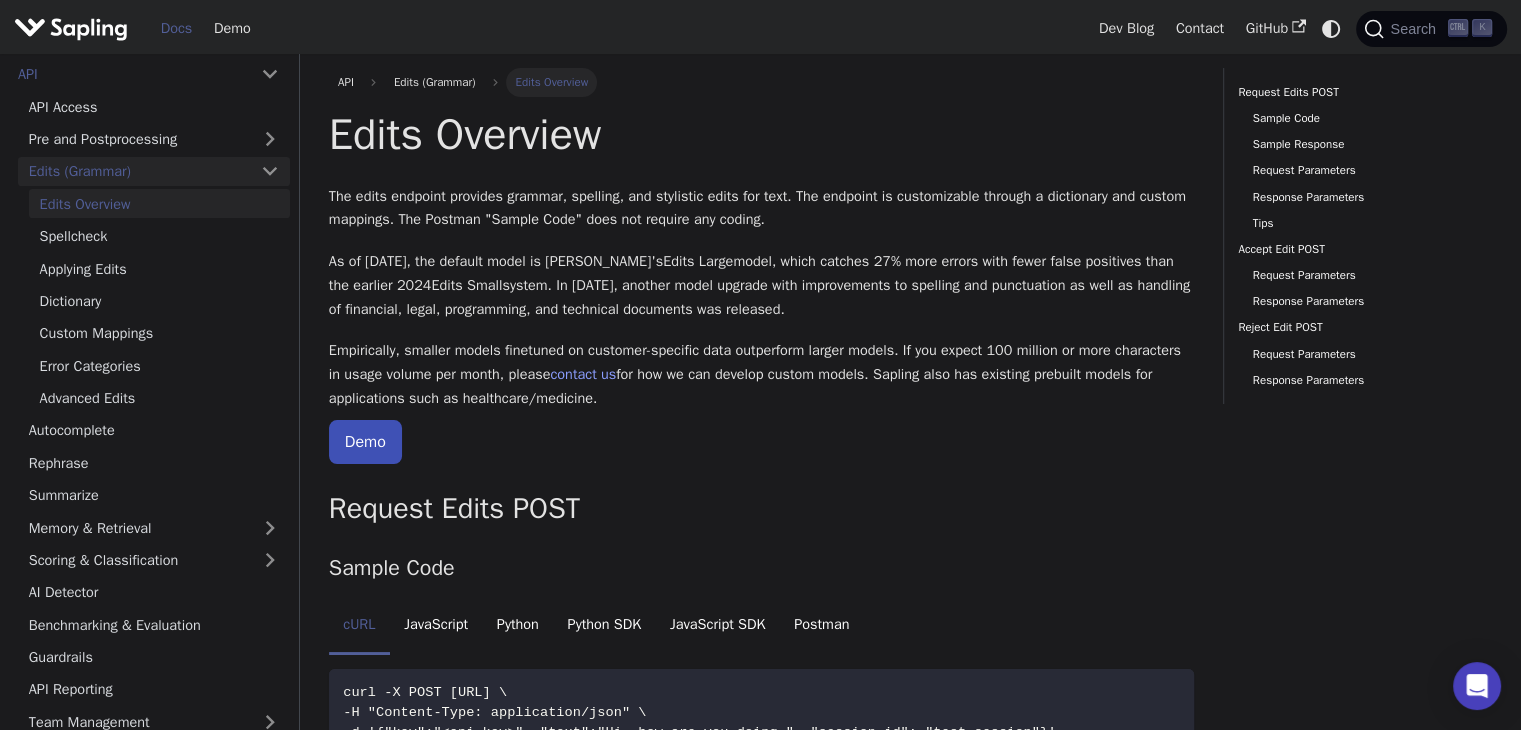 click on "Edits (Grammar)" at bounding box center [154, 171] 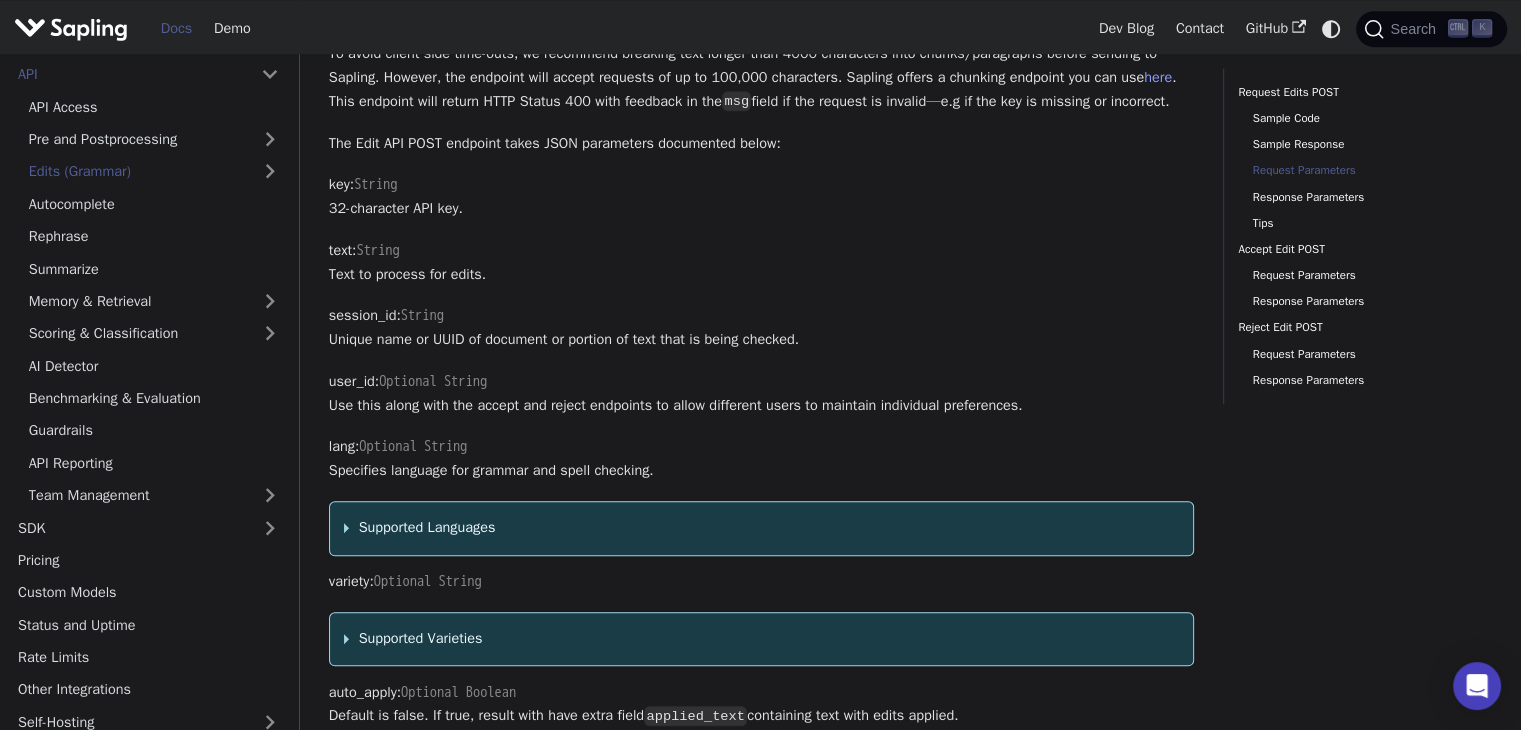 scroll, scrollTop: 1733, scrollLeft: 0, axis: vertical 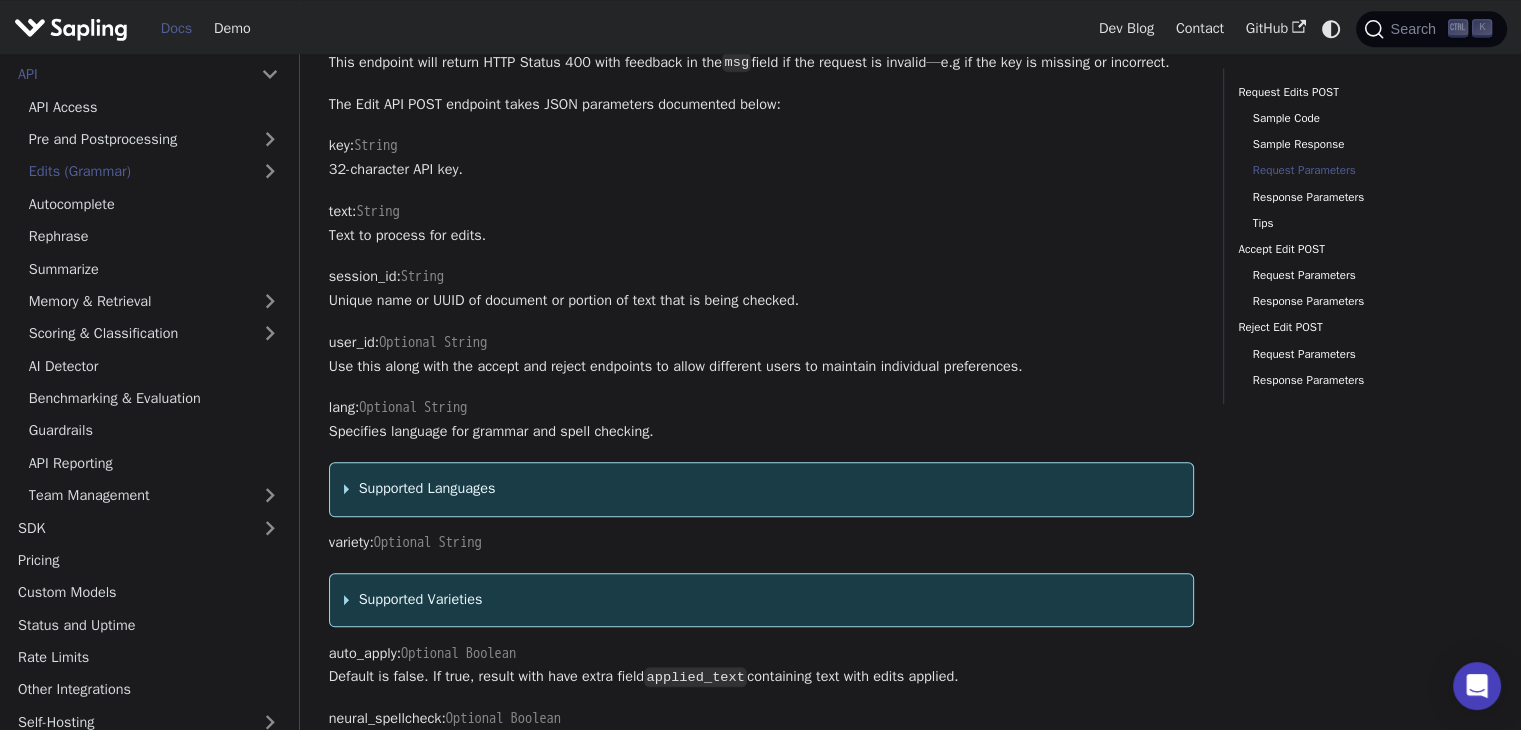 click on "Supported Languages Specifies language for grammar and spell checking.
Defaults to English, or the language specified in the dashboard.
Supported languages:
auto : Autodetect language
de :  German (Deutsch)
el :  Greek (Ελληνικά)
en :  English (US/UK/CA/AU)
es :  Spanish (Español)
fr :  French  (Français) ( fr-fr  and  fr-ca  coming soon)
it :  Italian (Italiano)
jp :  Japanese (日本語)
ko :  Korean (한국어)
nl :  Dutch (Nederlands)
pl :  Polish (Polski)
pt :  Portuguese (Português) ( pt-pt  and  pt-br  coming soon)
sv :  Swedish (Svenska)
tl :  Tagalog
zh :  Chinese (中文)" at bounding box center (761, 489) 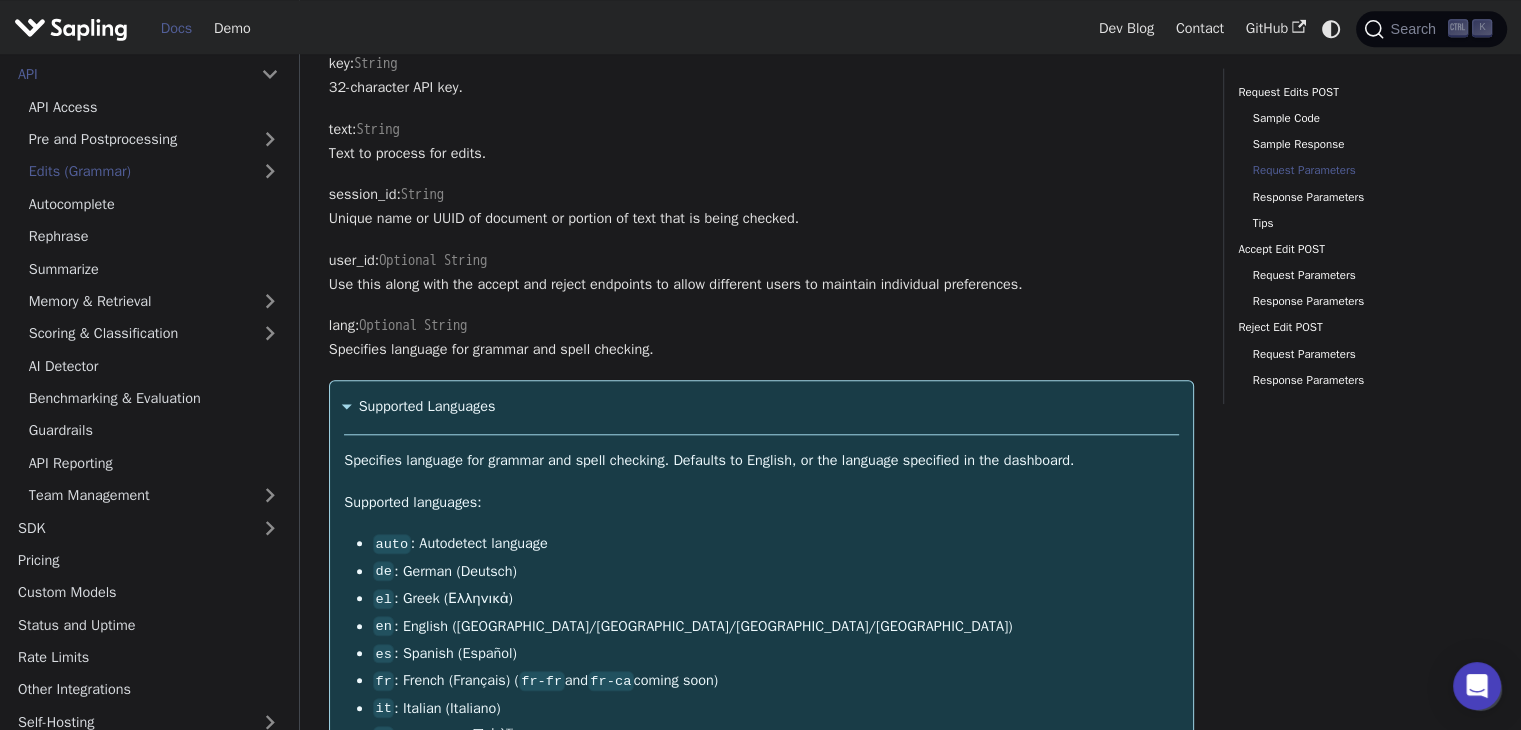 scroll, scrollTop: 1800, scrollLeft: 0, axis: vertical 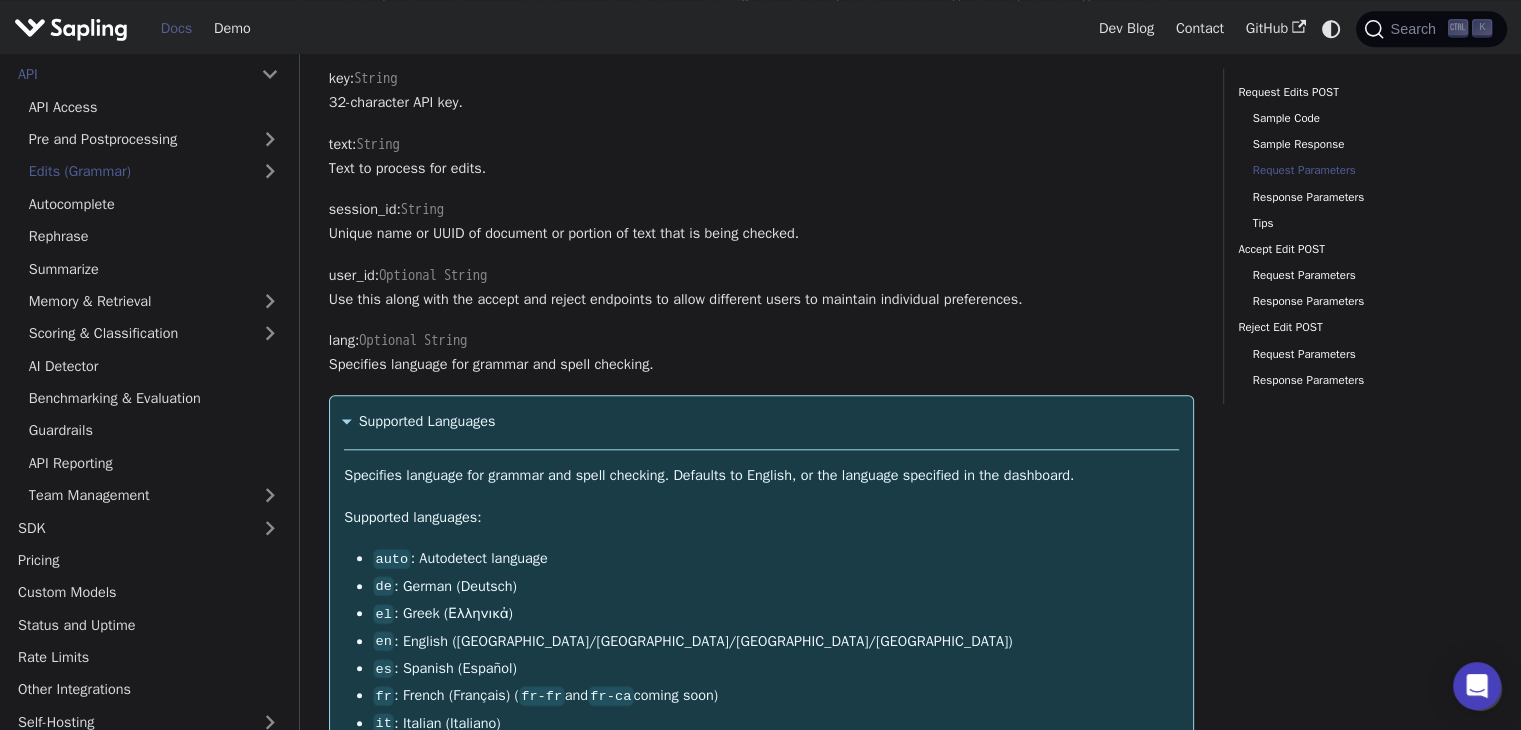 click on "Supported Languages" at bounding box center [761, 422] 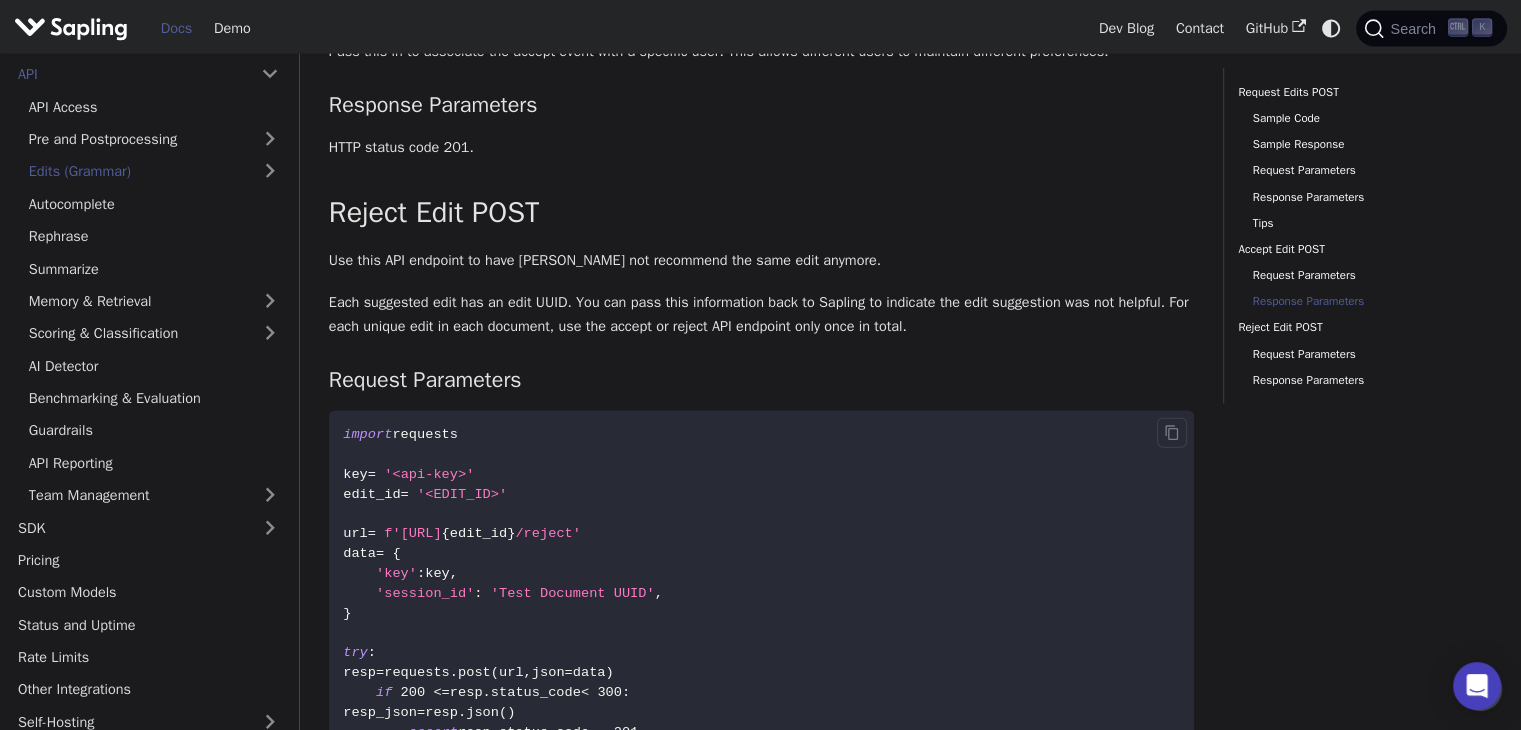 scroll, scrollTop: 4466, scrollLeft: 0, axis: vertical 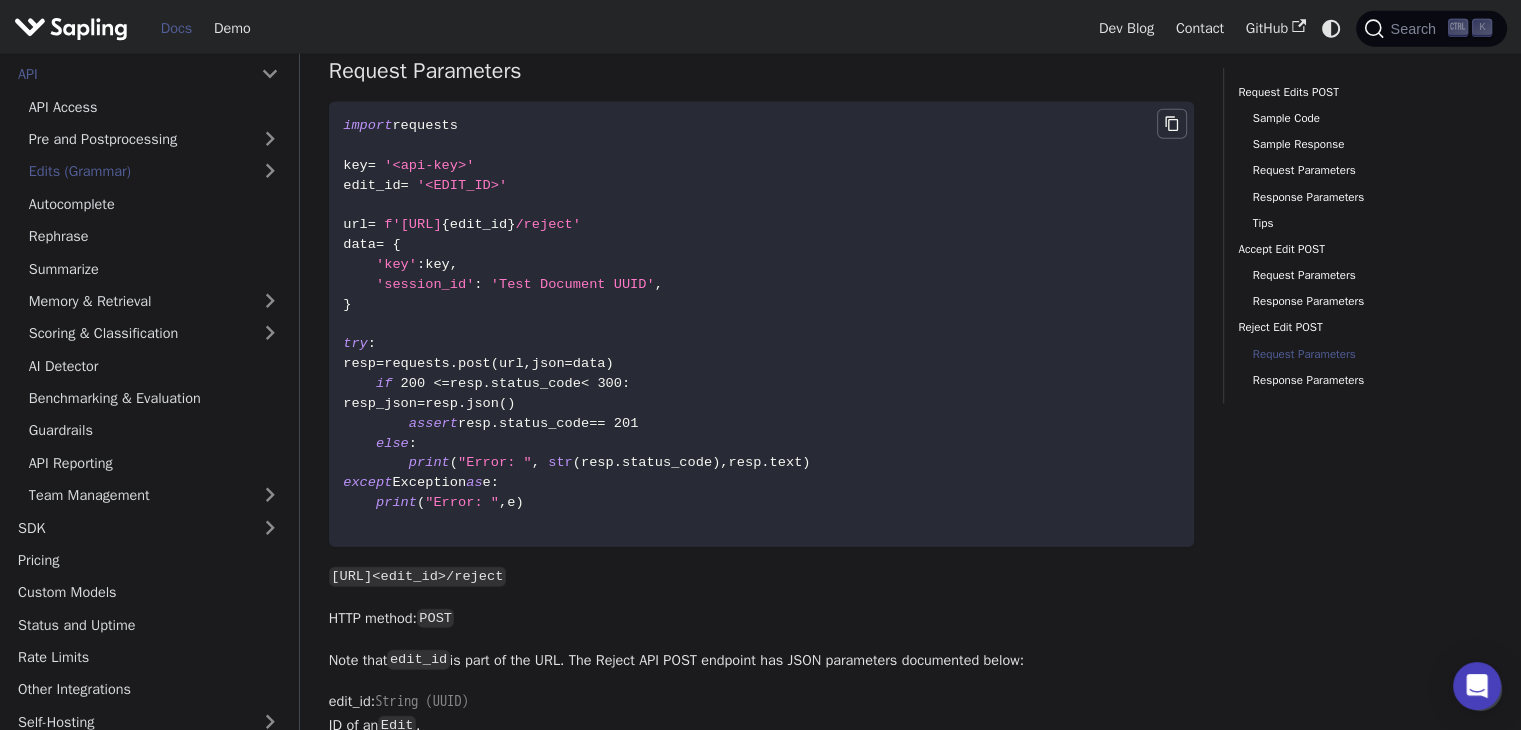 click 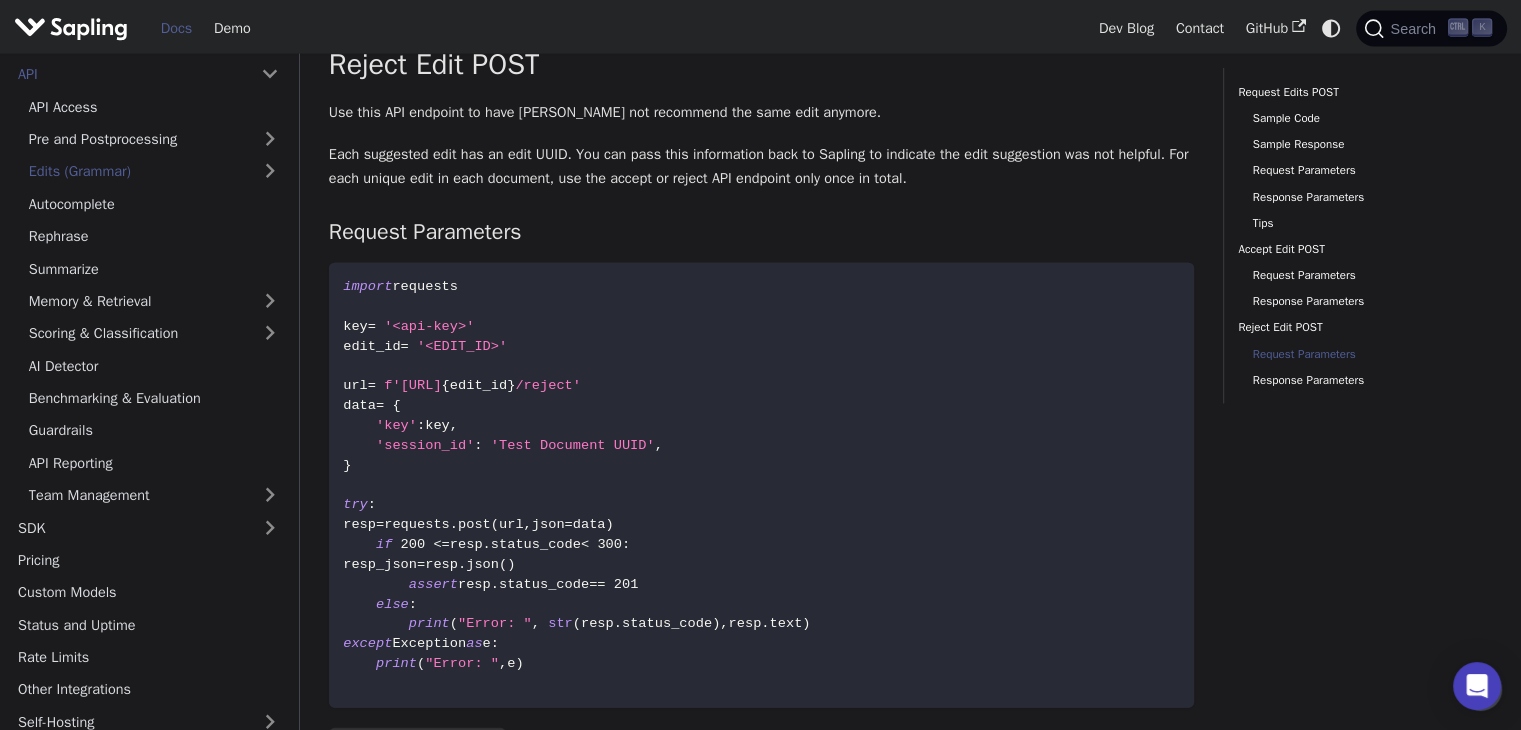 scroll, scrollTop: 4600, scrollLeft: 0, axis: vertical 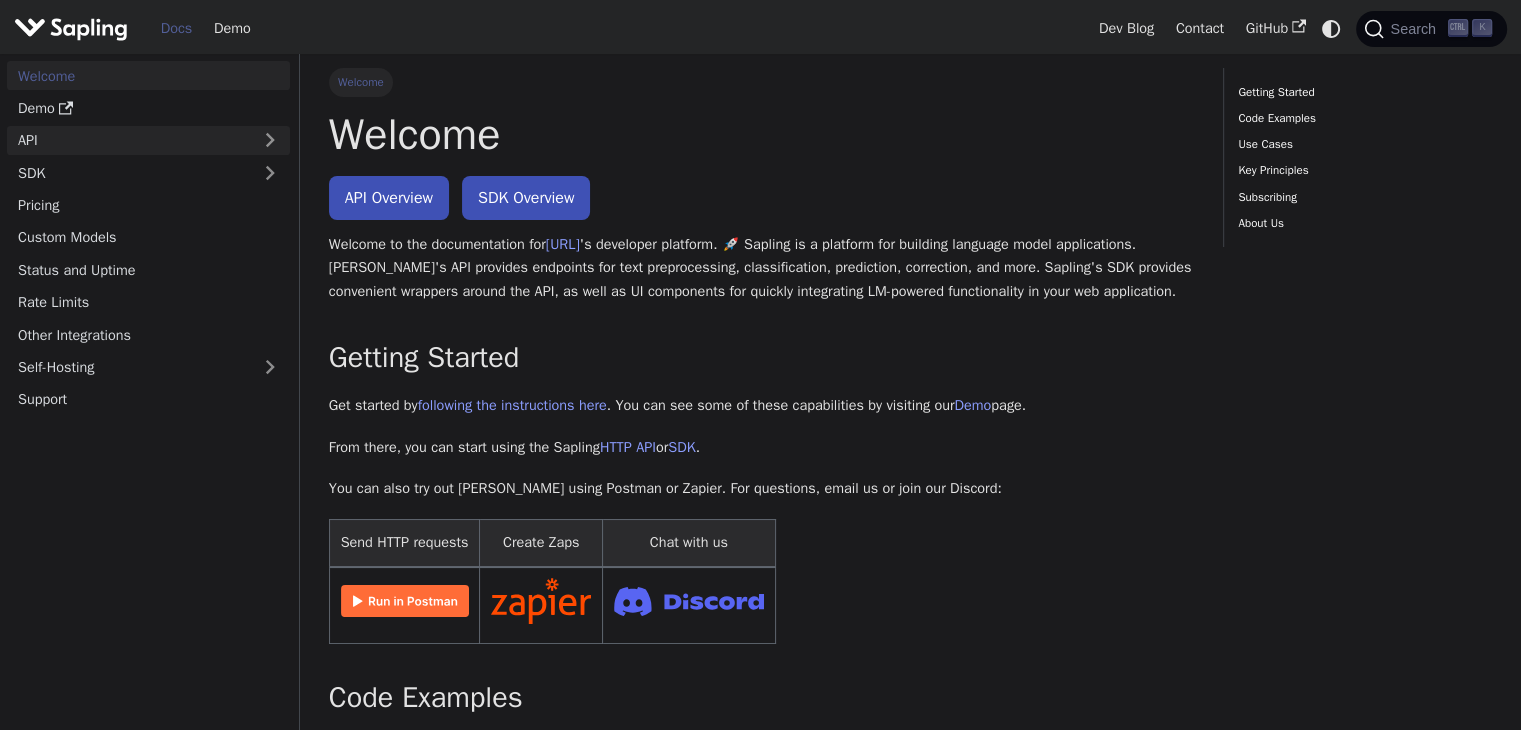click on "API" at bounding box center [128, 140] 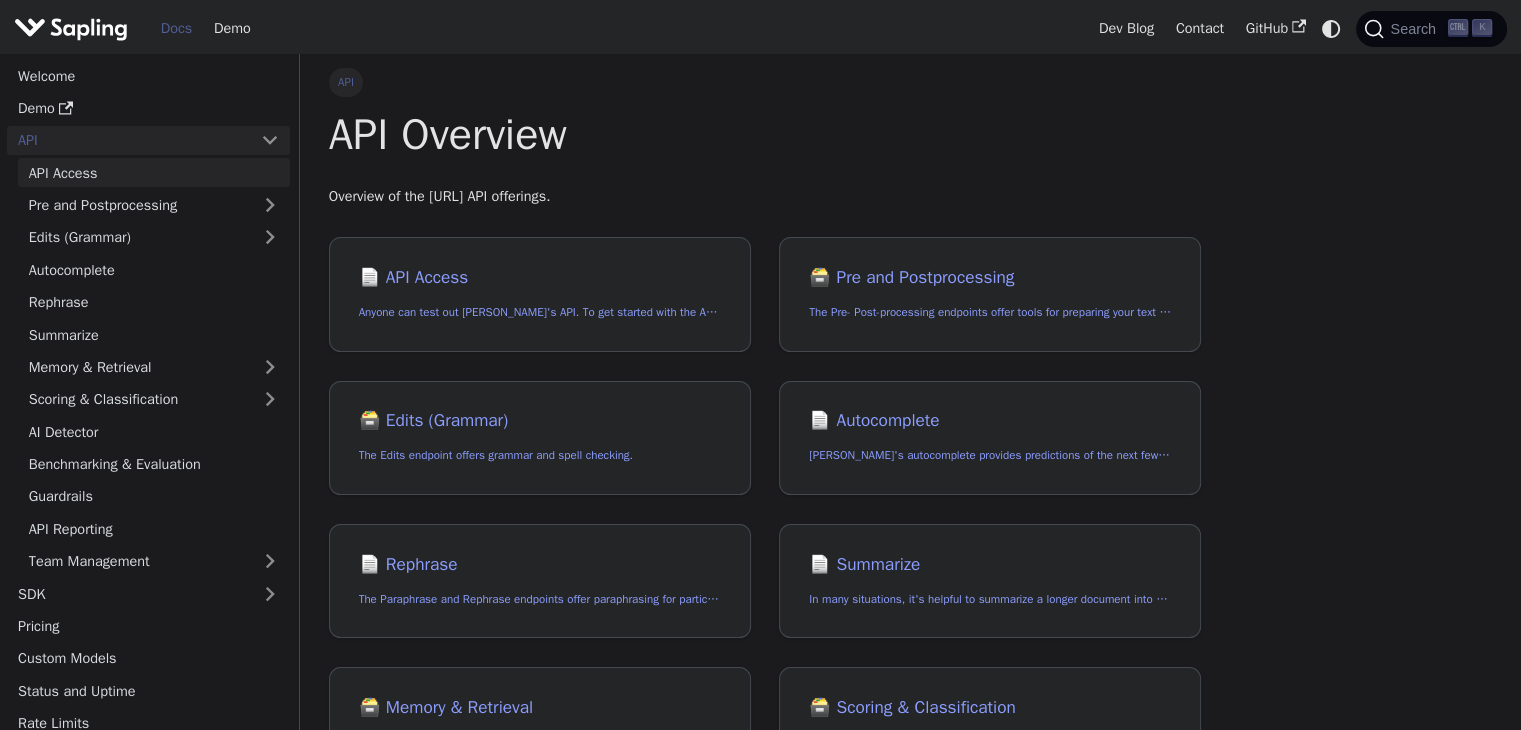 click on "API Access" at bounding box center [154, 172] 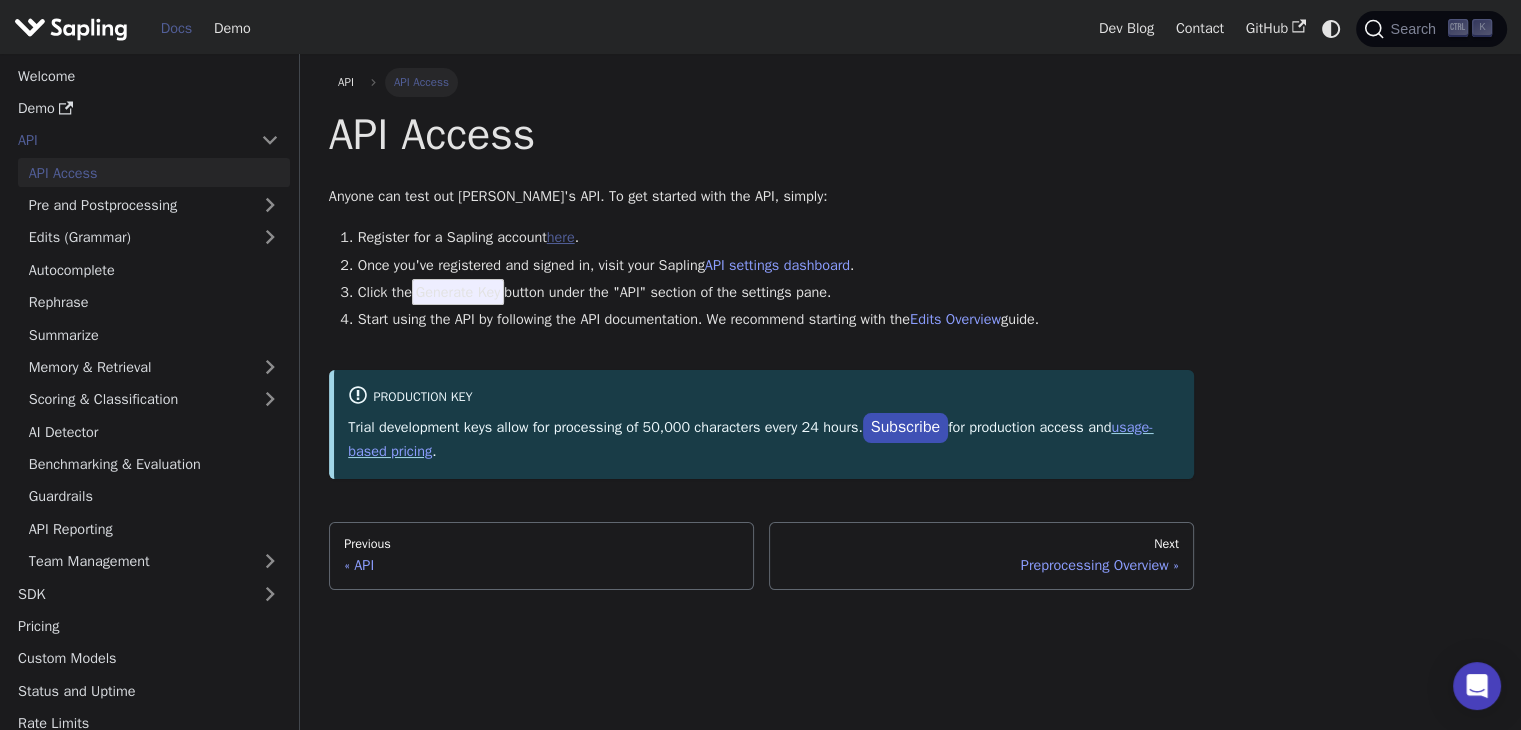click on "here" at bounding box center (561, 237) 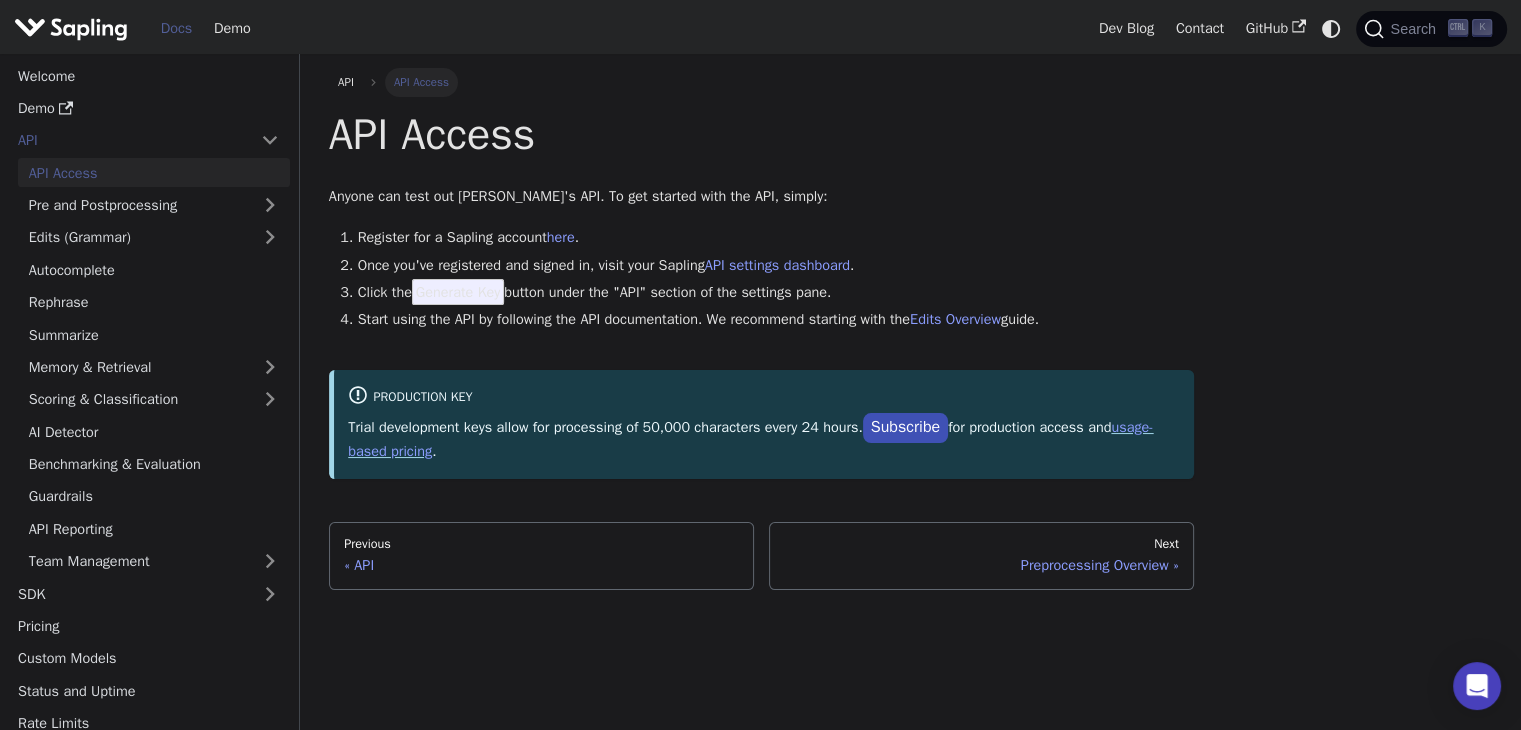 click on "Once you've registered and signed in, visit your Sapling  API settings dashboard ." at bounding box center [776, 266] 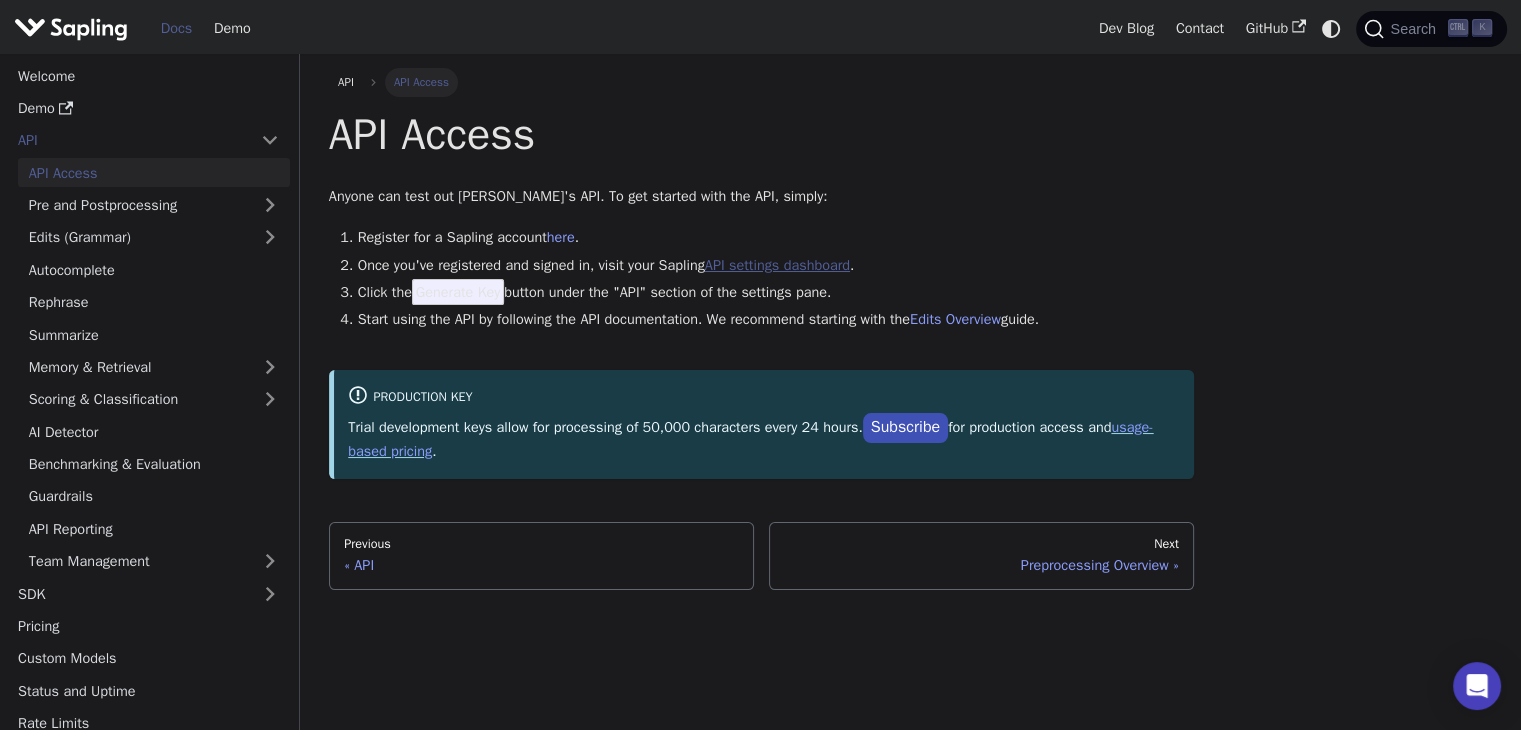 click on "API settings dashboard" at bounding box center [777, 265] 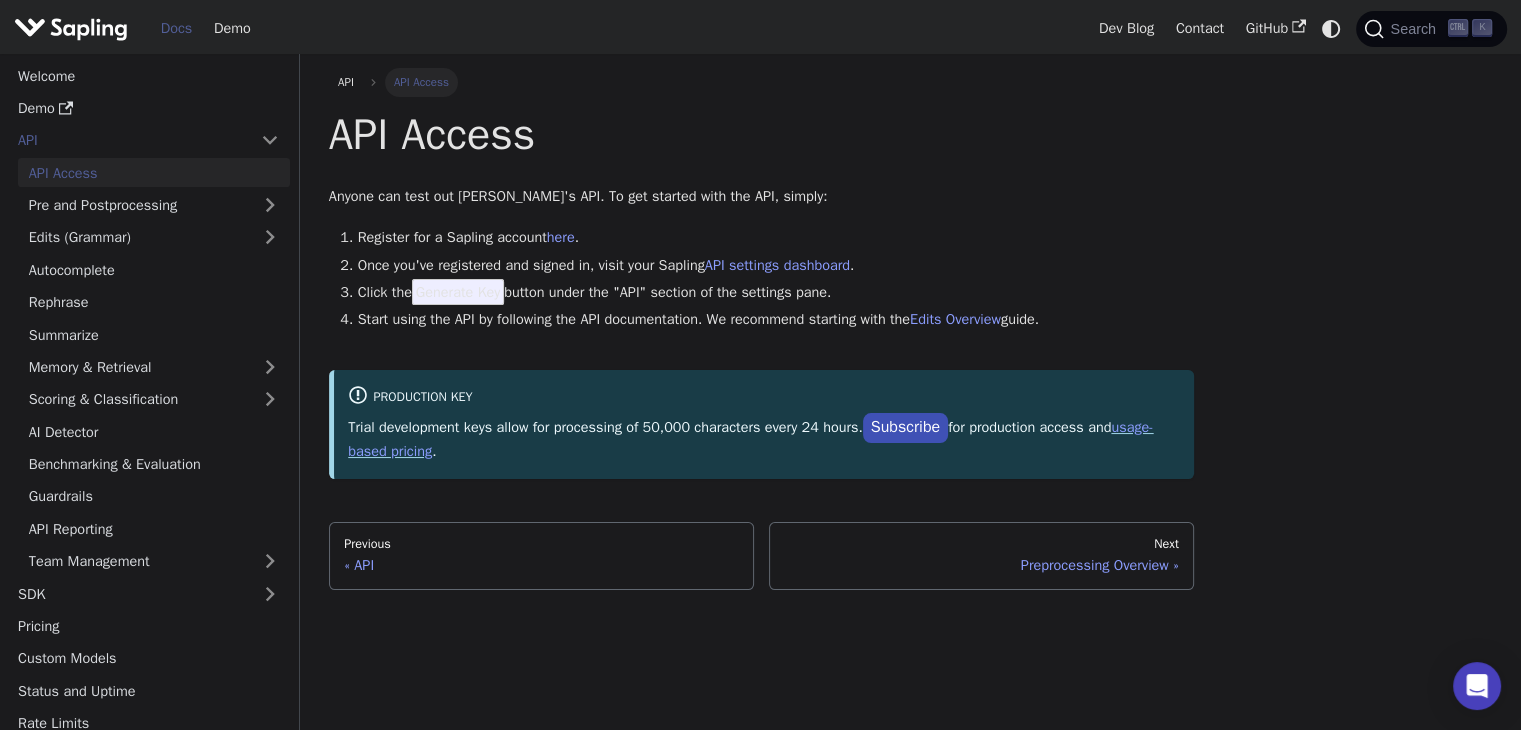 click on "Start using the API by following the API documentation. We recommend starting with the  Edits Overview  guide." at bounding box center [776, 320] 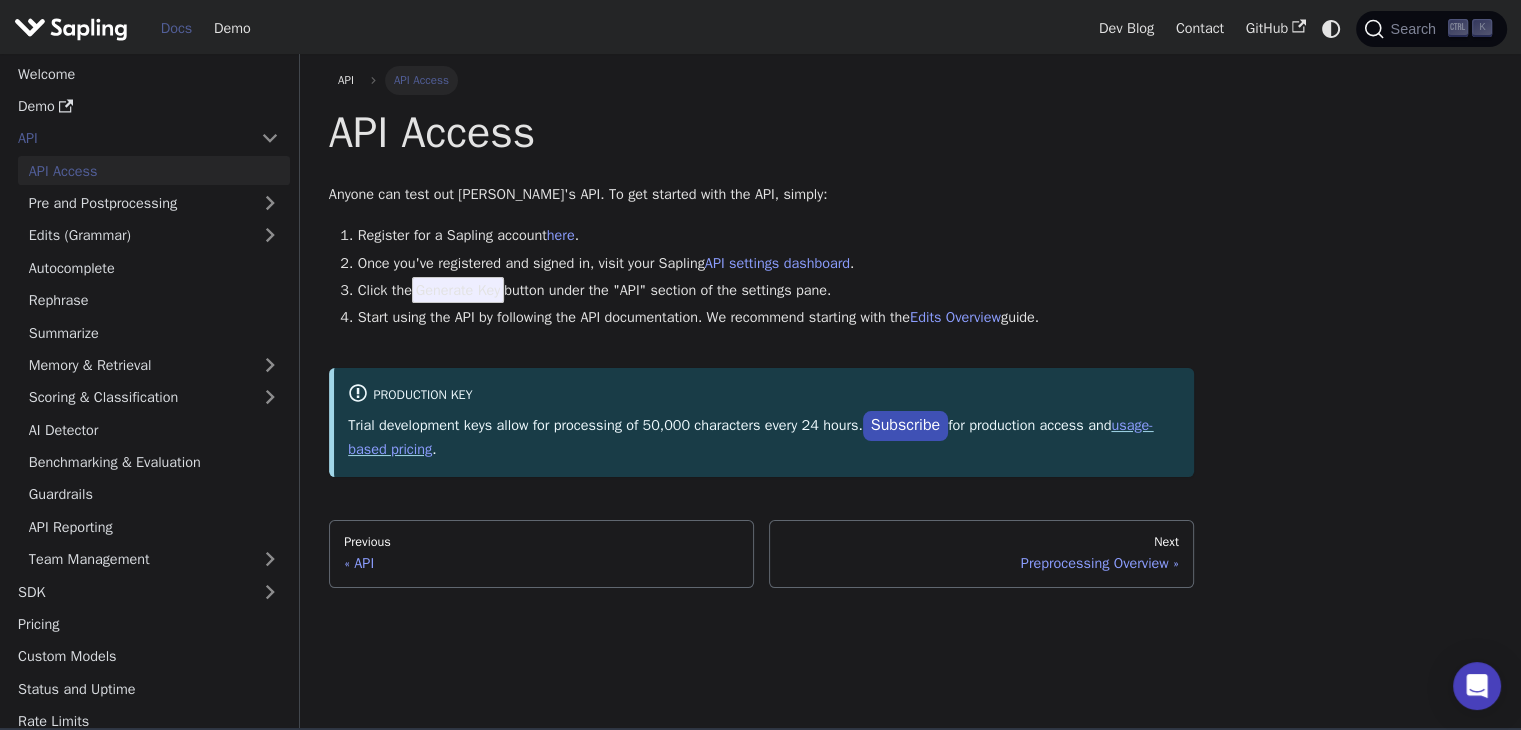 scroll, scrollTop: 0, scrollLeft: 0, axis: both 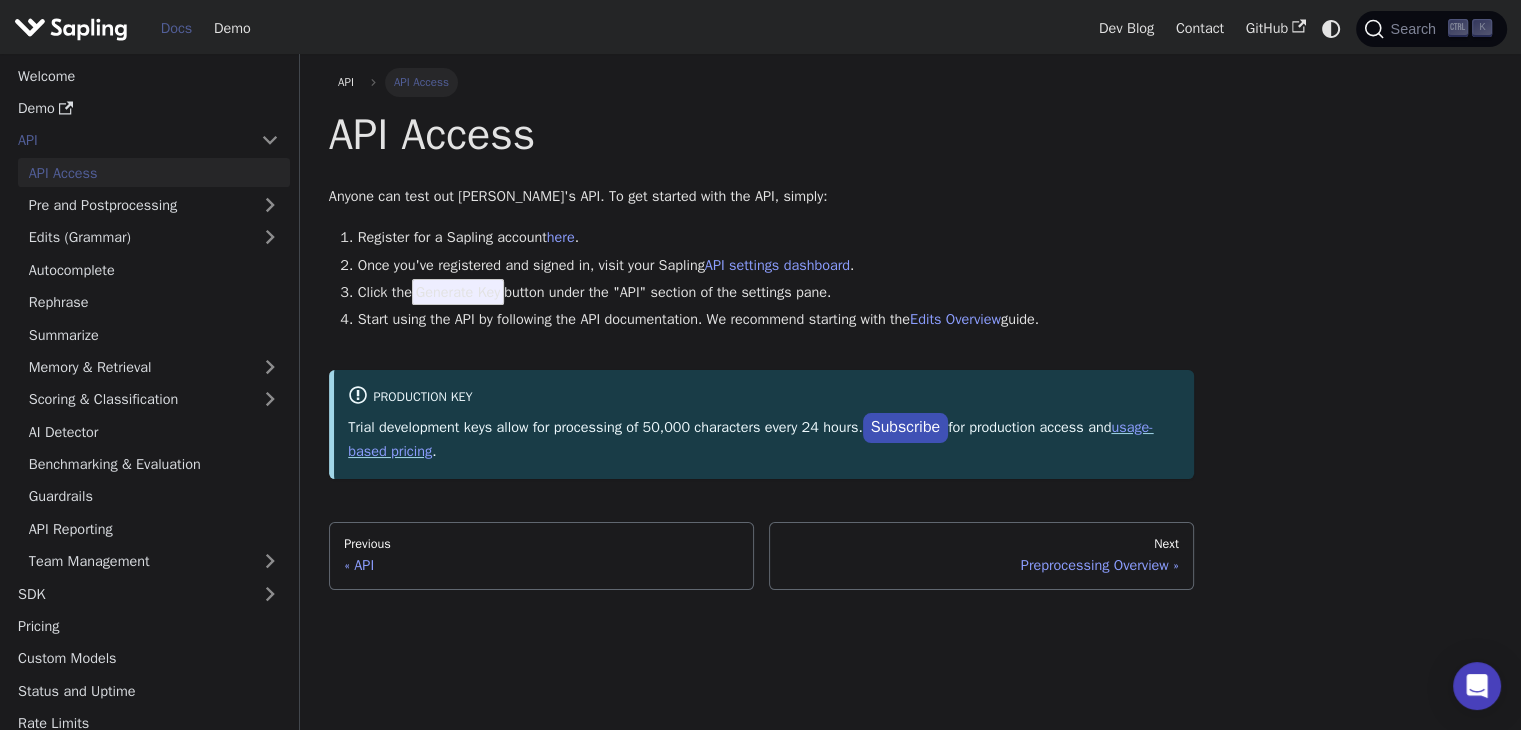 click on "Register for a Sapling account  here ." at bounding box center [776, 238] 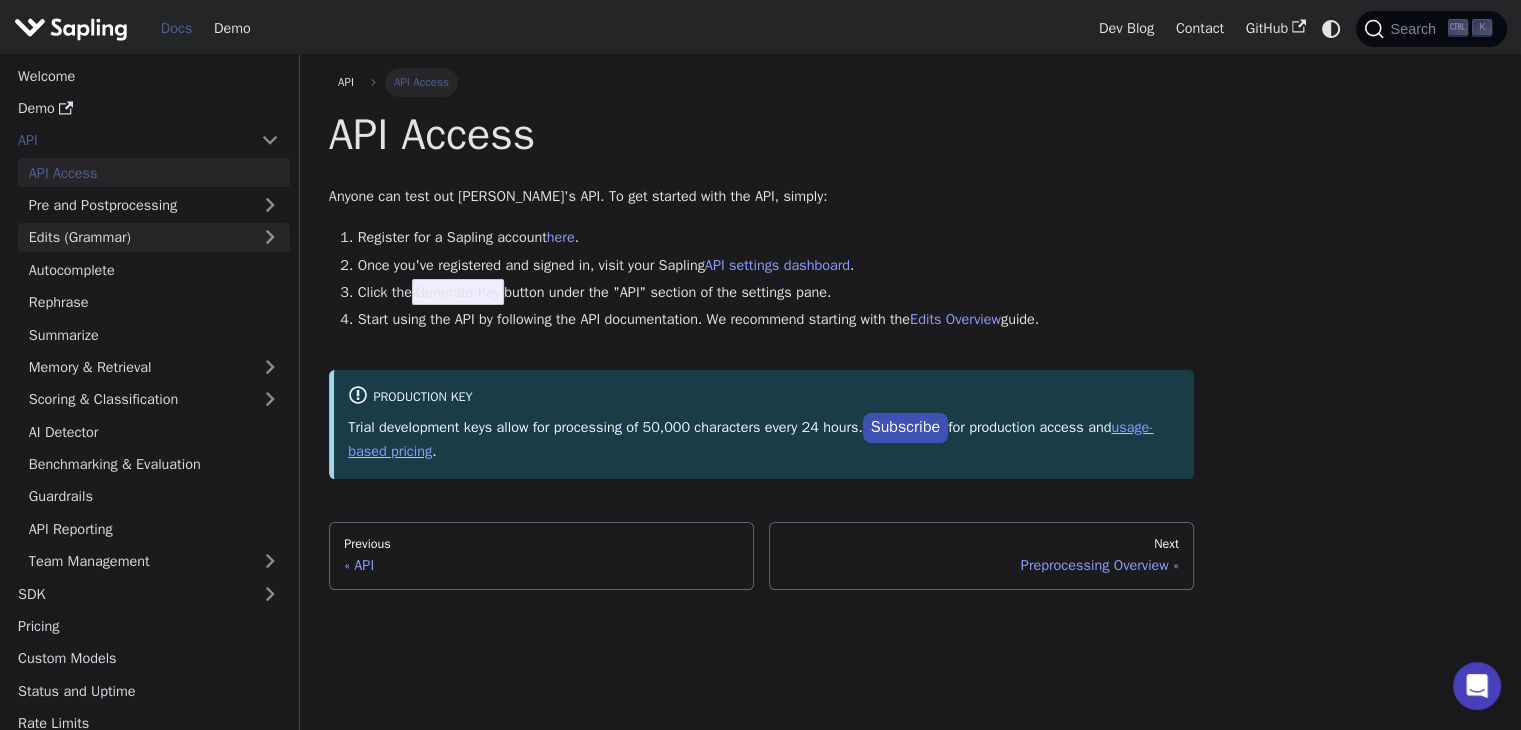 click on "Edits (Grammar)" at bounding box center [154, 237] 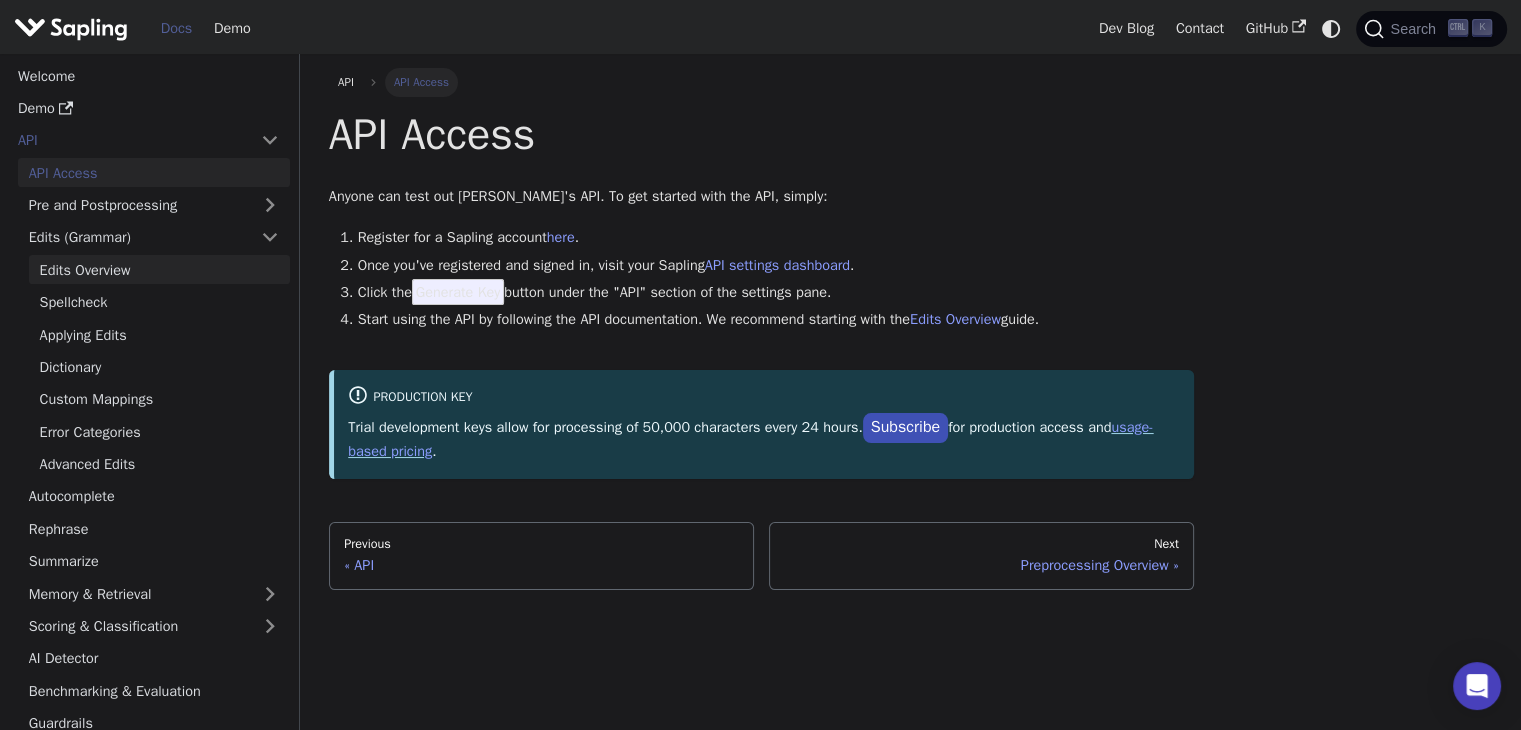 click on "Edits Overview" at bounding box center (159, 269) 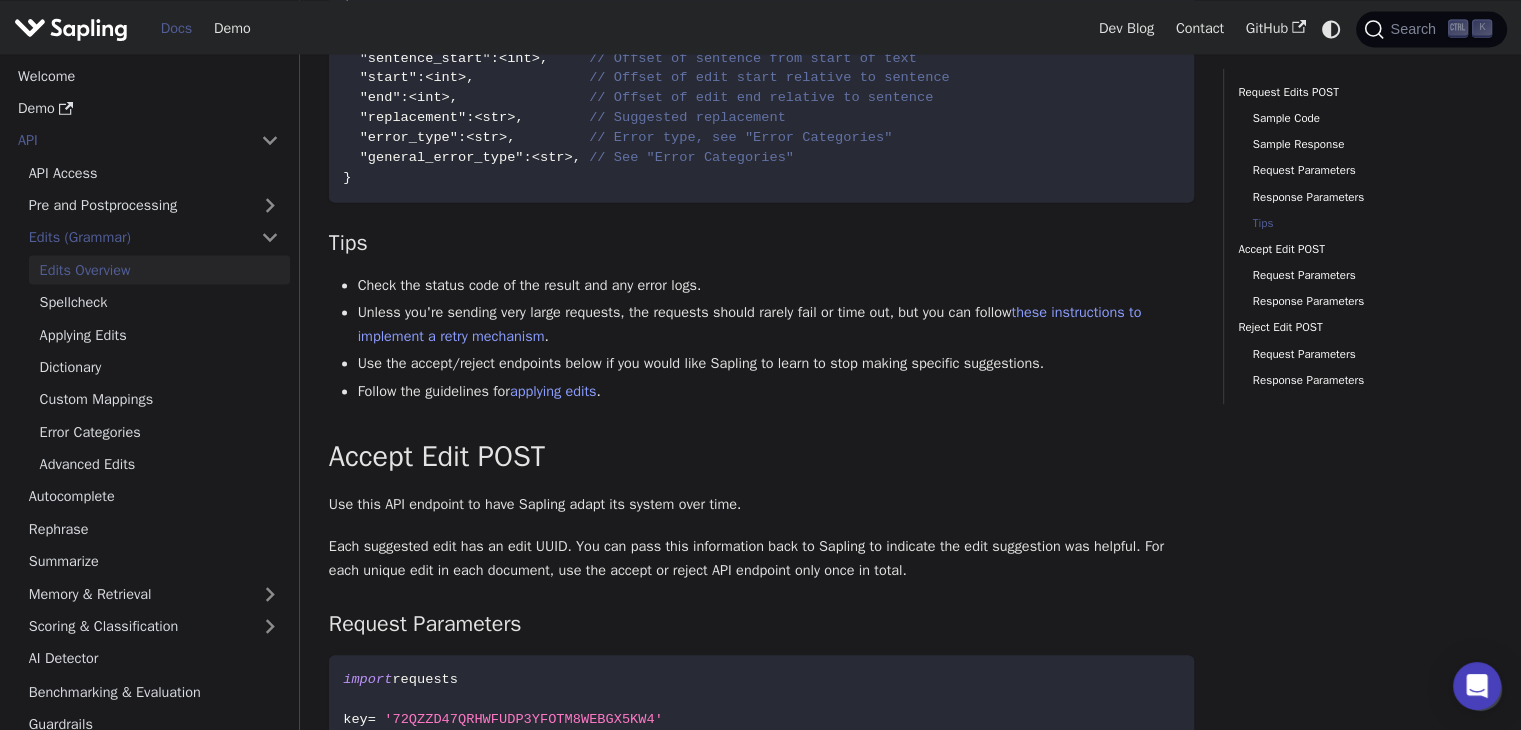 scroll, scrollTop: 3600, scrollLeft: 0, axis: vertical 